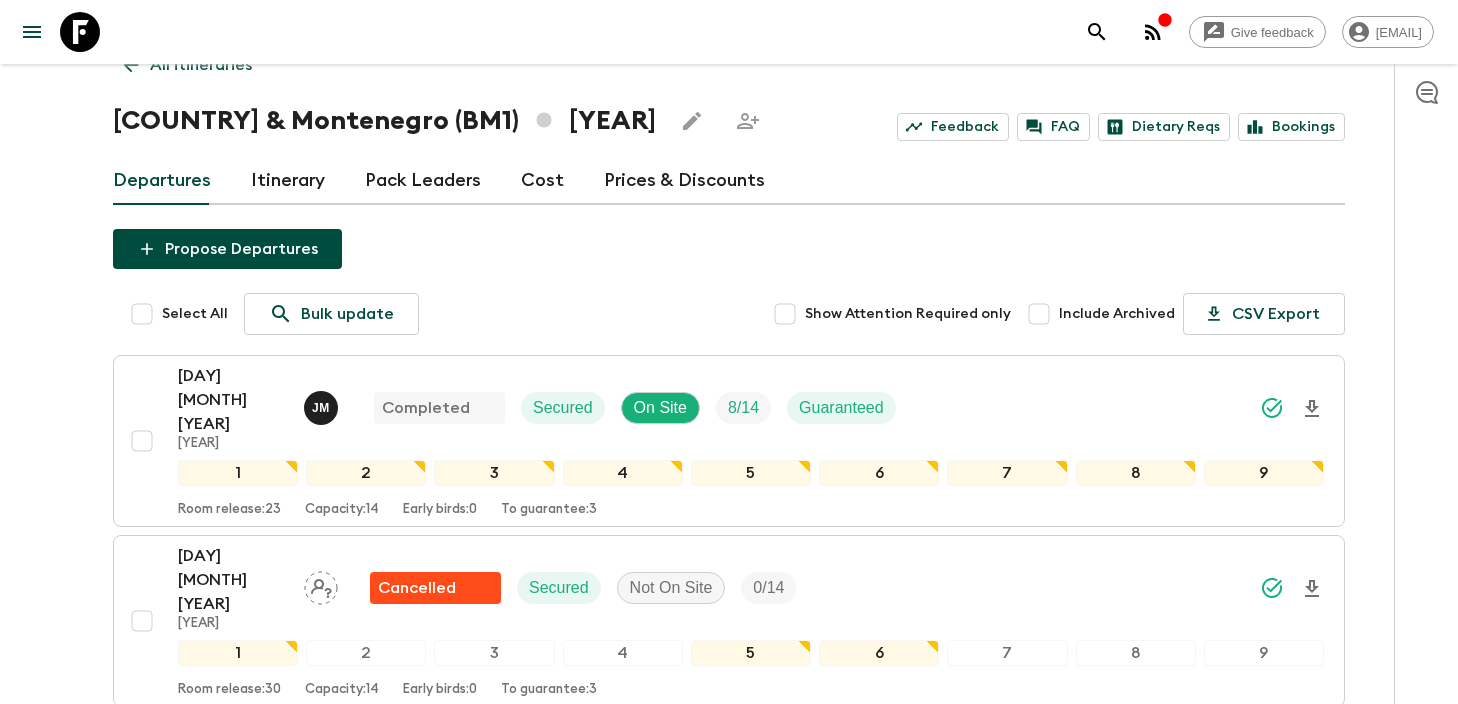 scroll, scrollTop: 0, scrollLeft: 0, axis: both 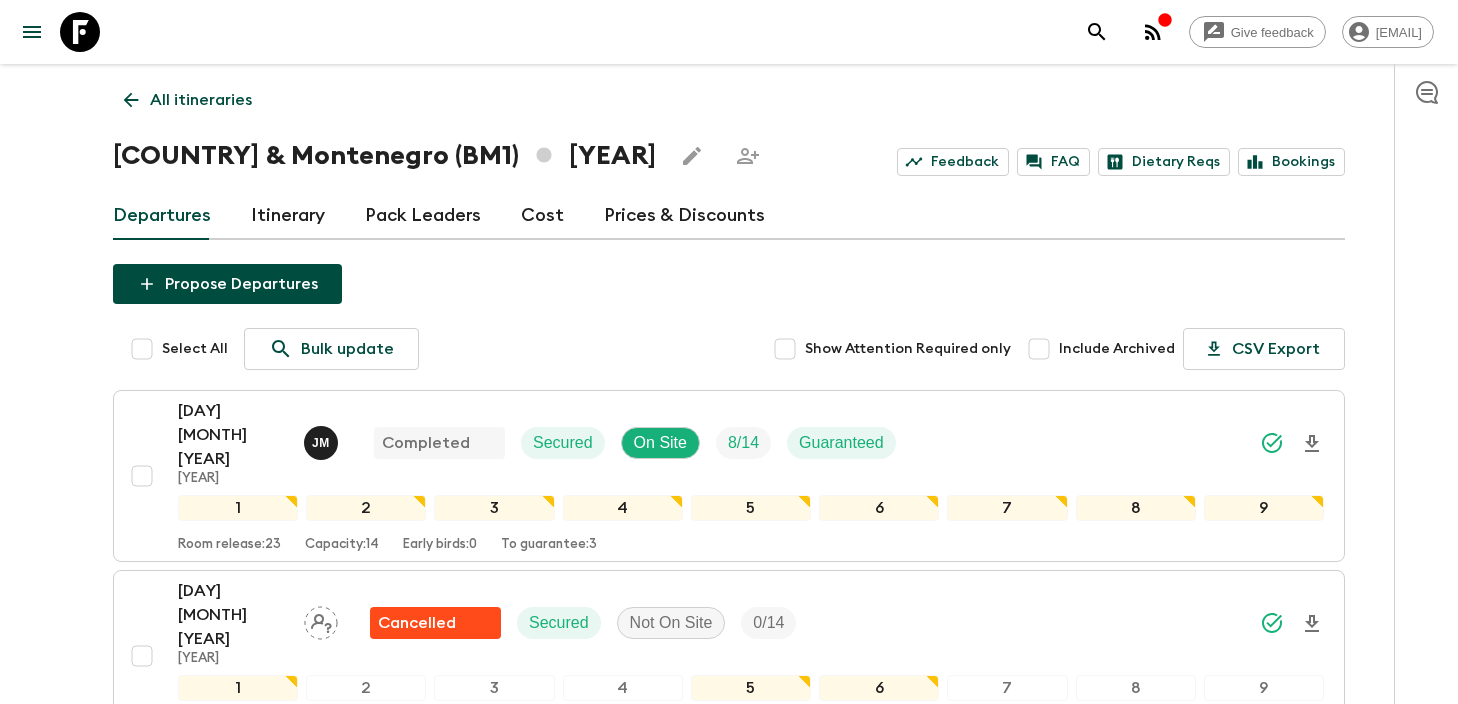 click 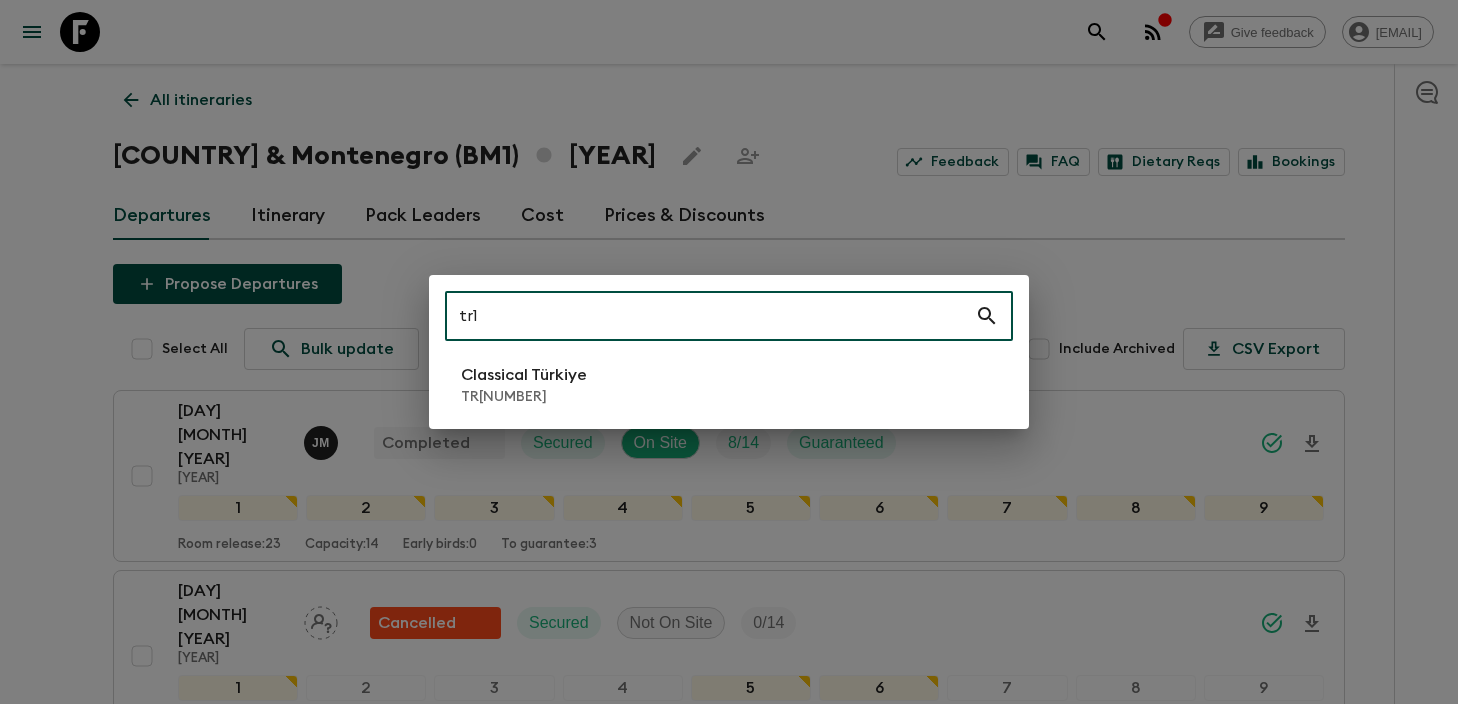 type on "tr1" 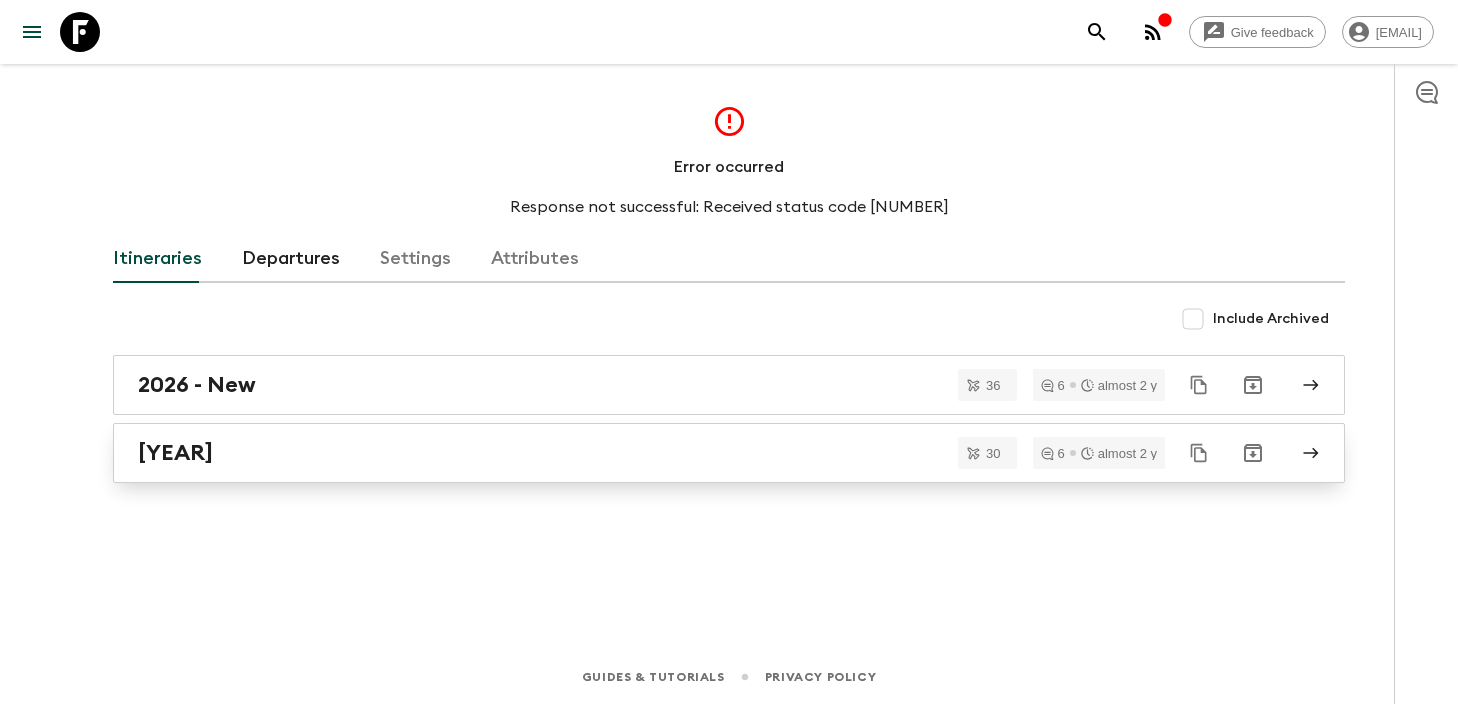 click on "[YEAR]" at bounding box center [710, 453] 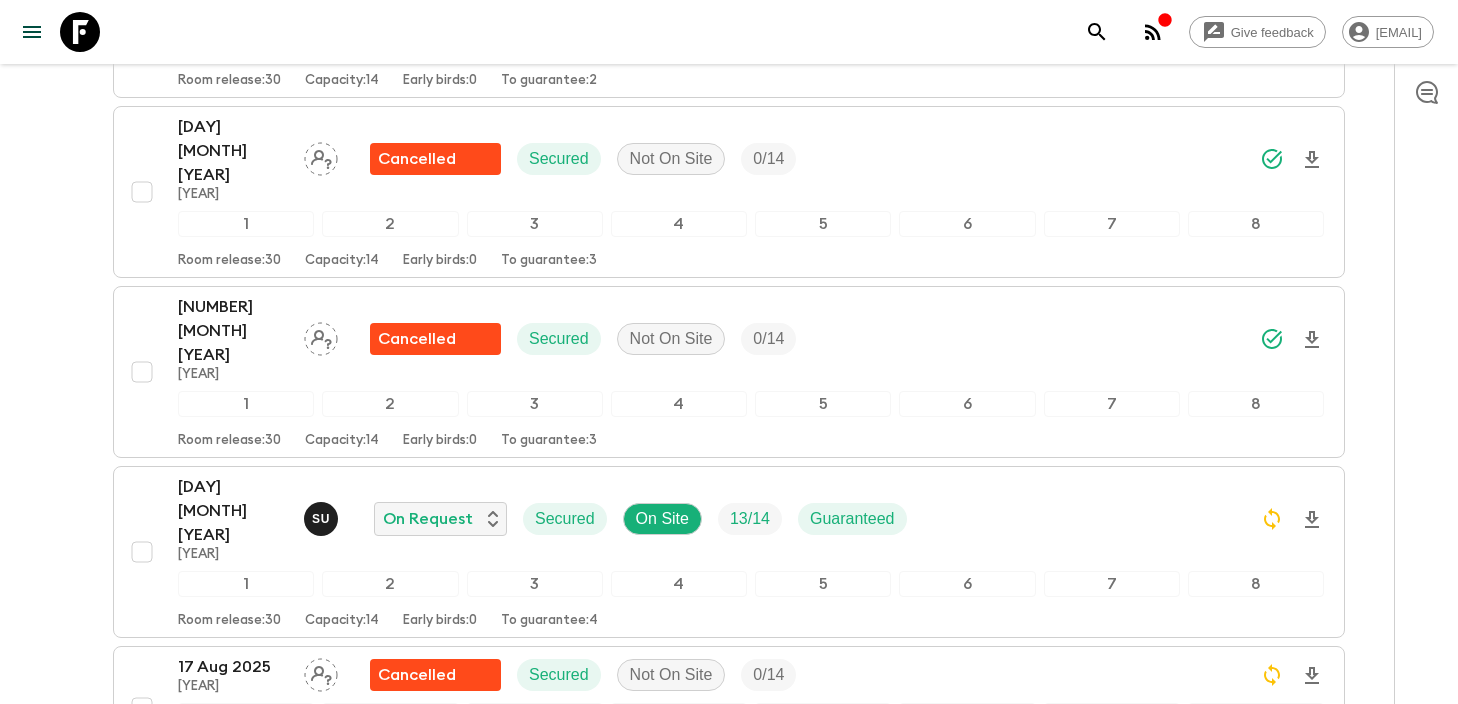 scroll, scrollTop: 1895, scrollLeft: 0, axis: vertical 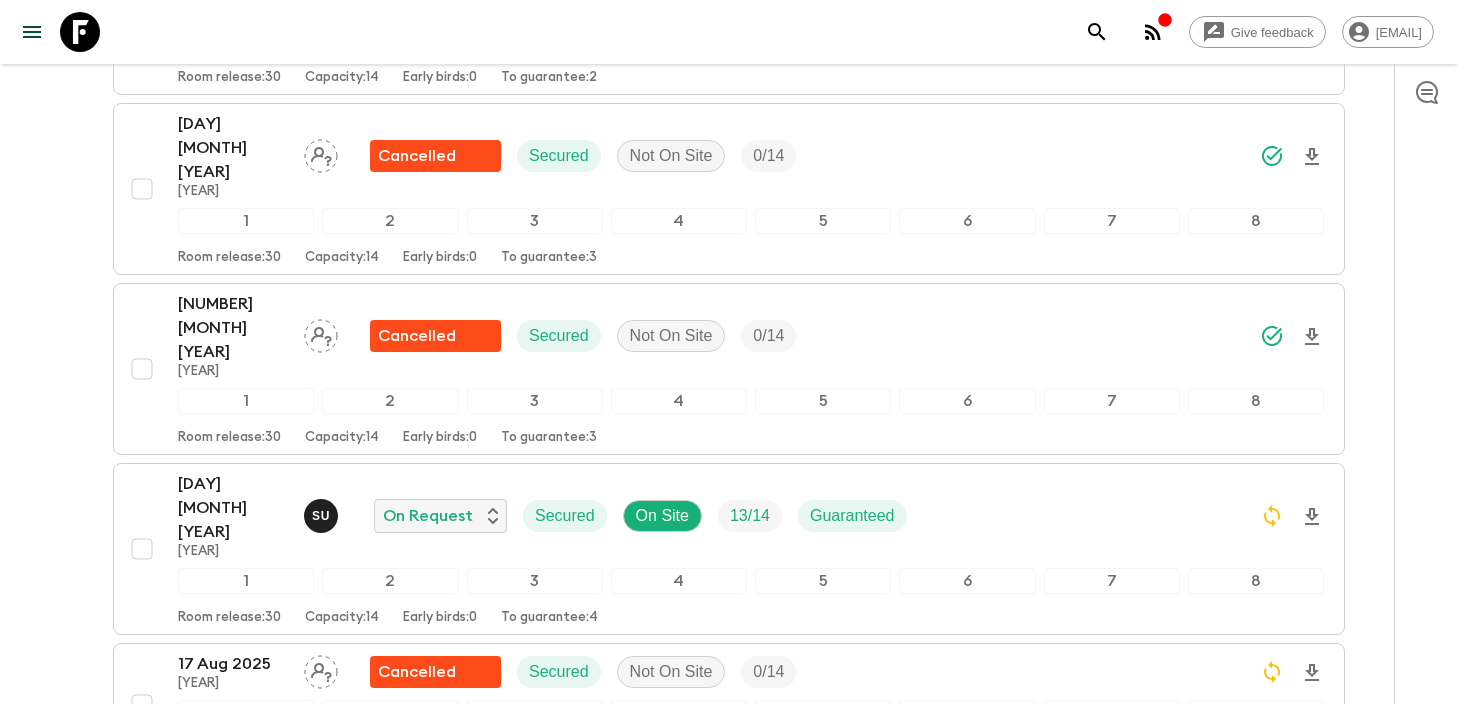 click 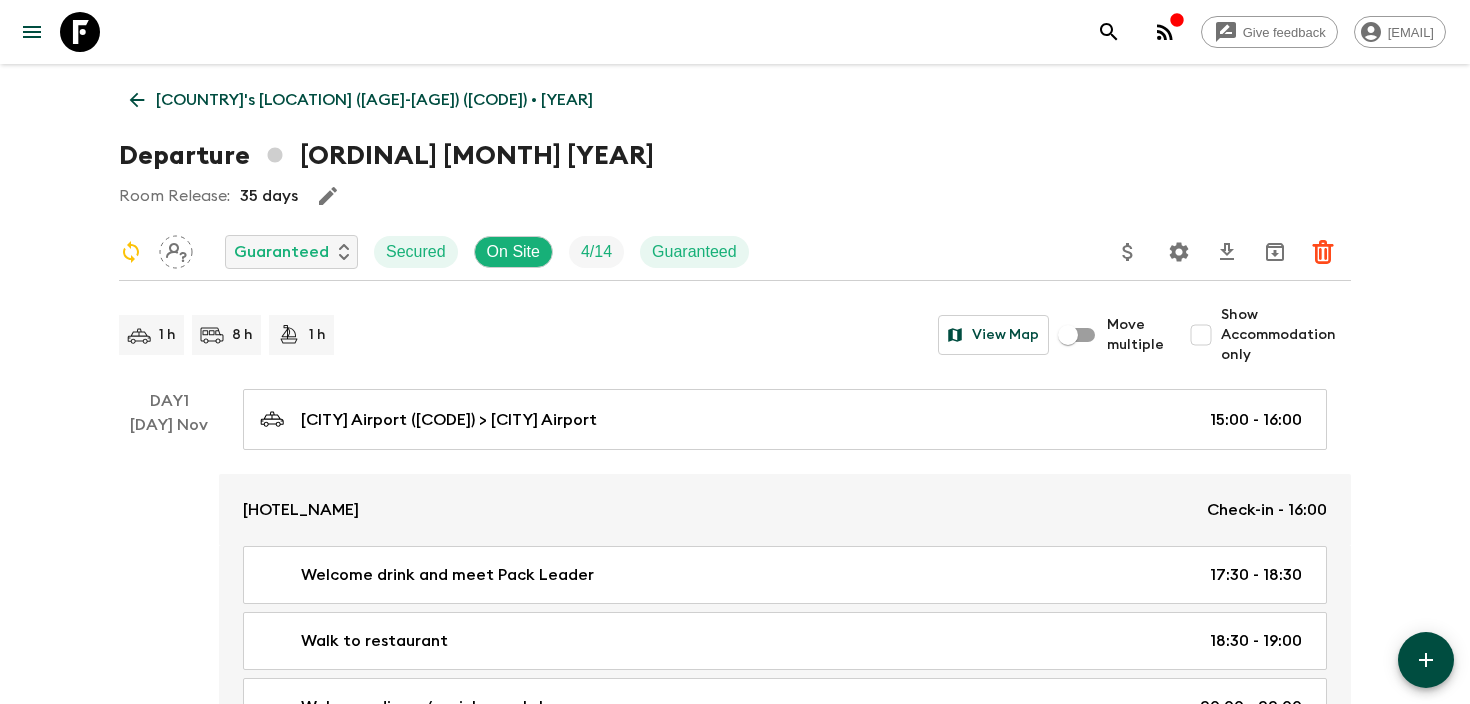 scroll, scrollTop: 2662, scrollLeft: 0, axis: vertical 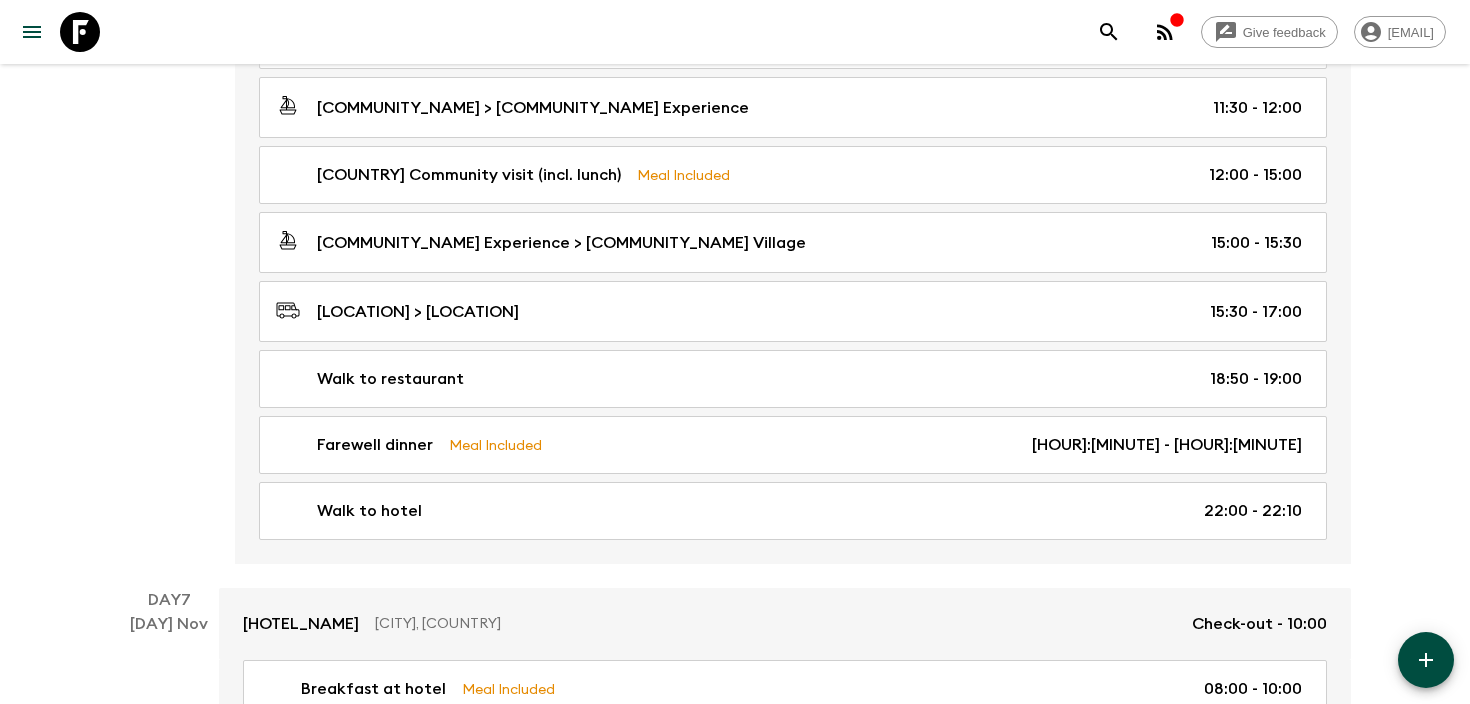 click 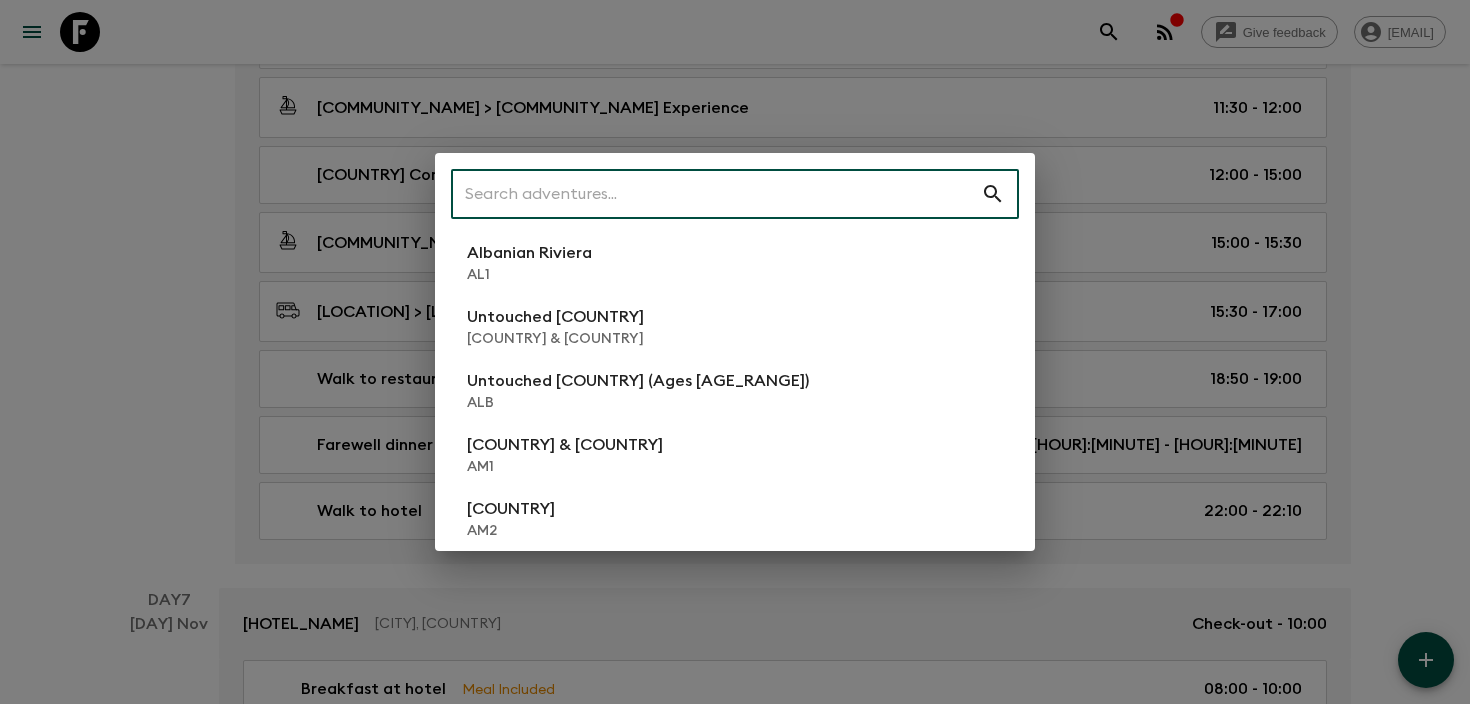 click at bounding box center (716, 194) 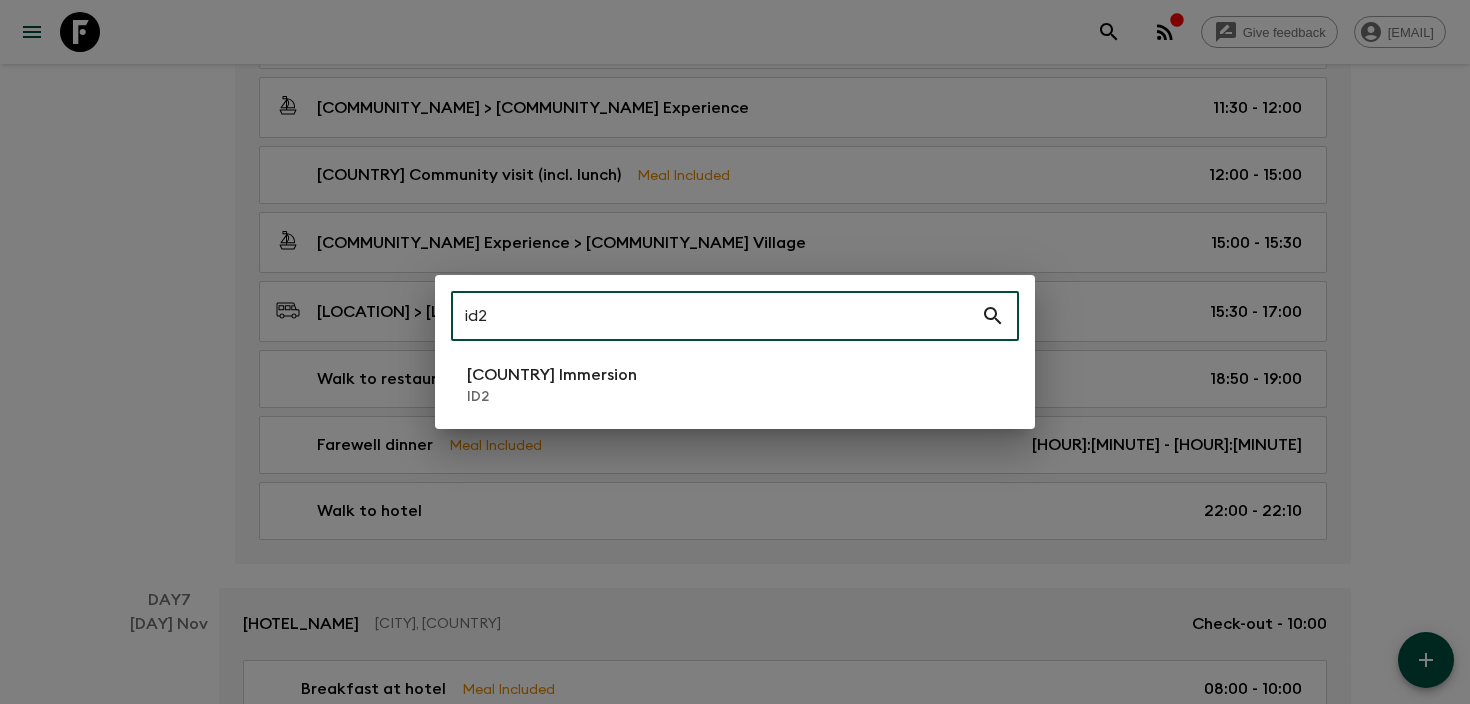type on "id2" 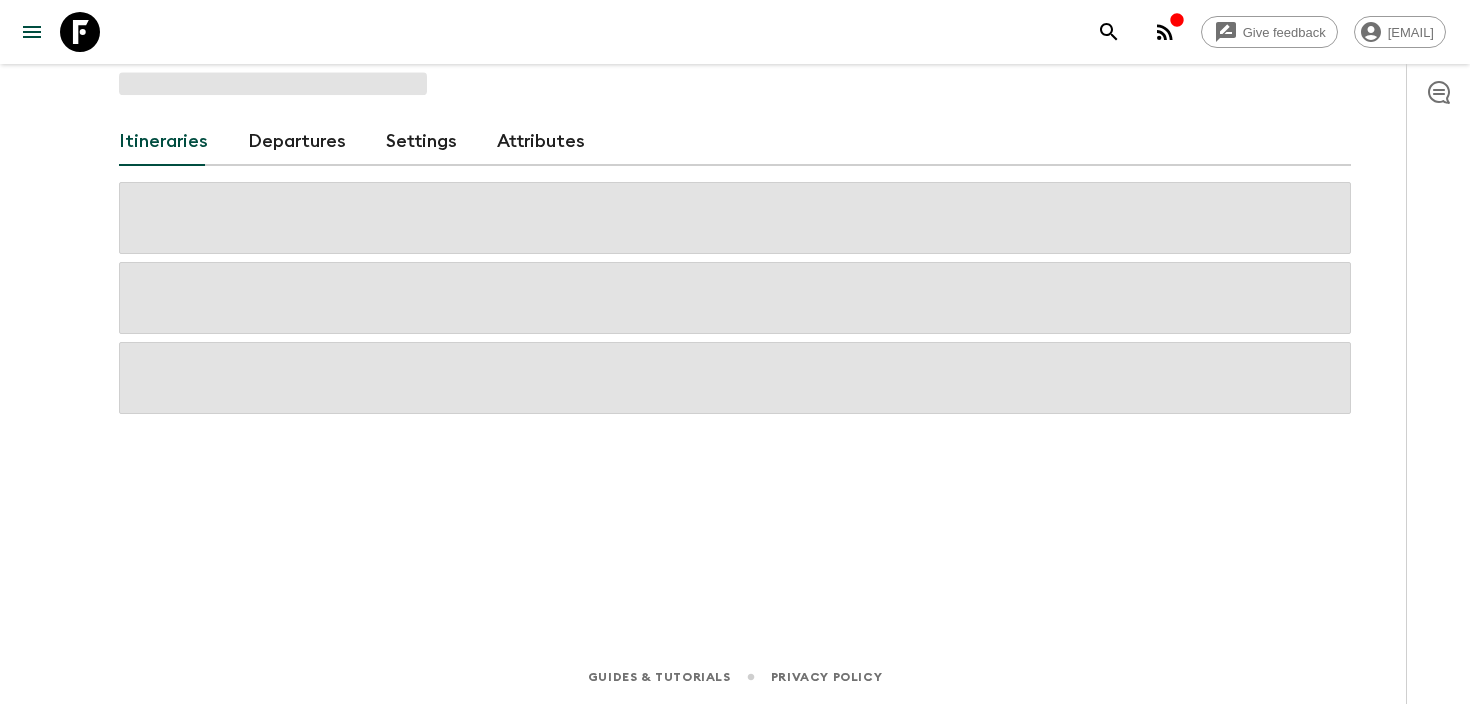 scroll, scrollTop: 0, scrollLeft: 0, axis: both 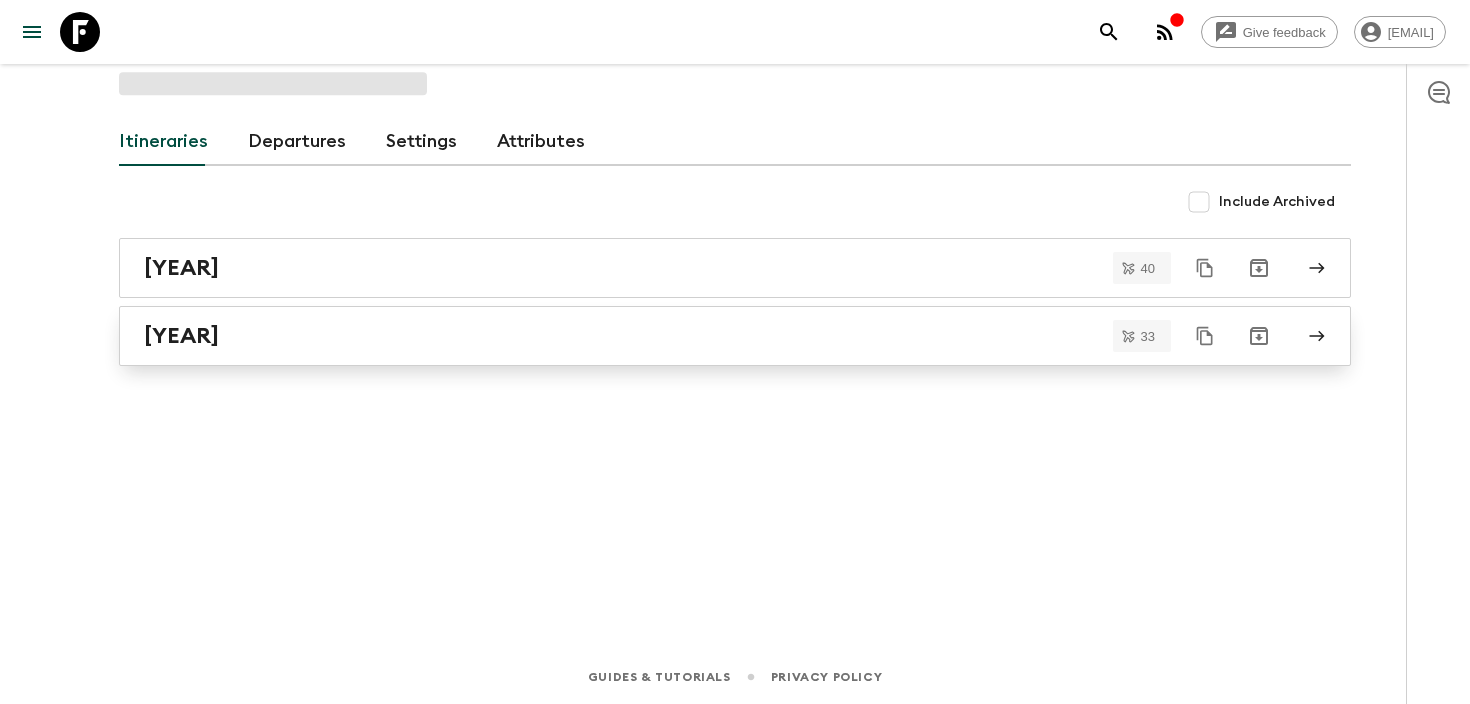 click on "[YEAR]" at bounding box center (716, 336) 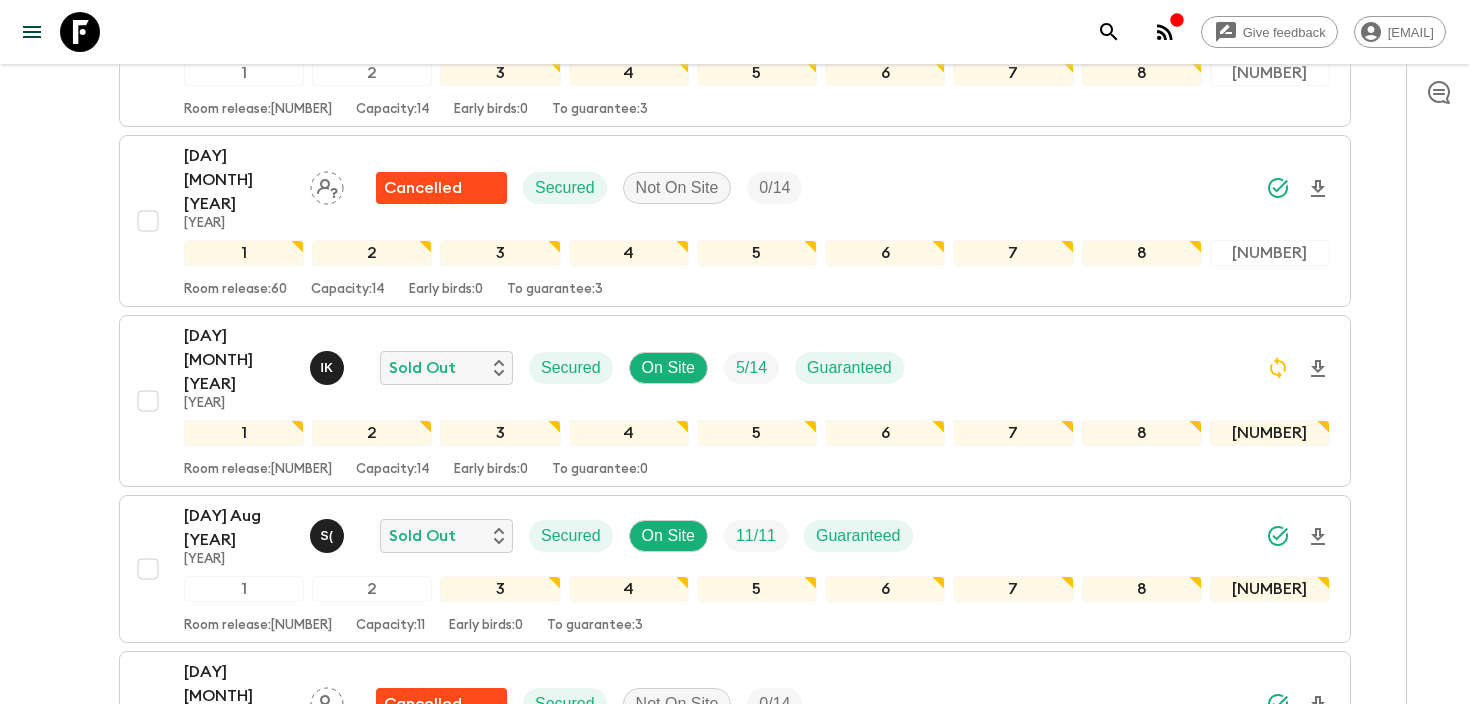 scroll, scrollTop: 1577, scrollLeft: 0, axis: vertical 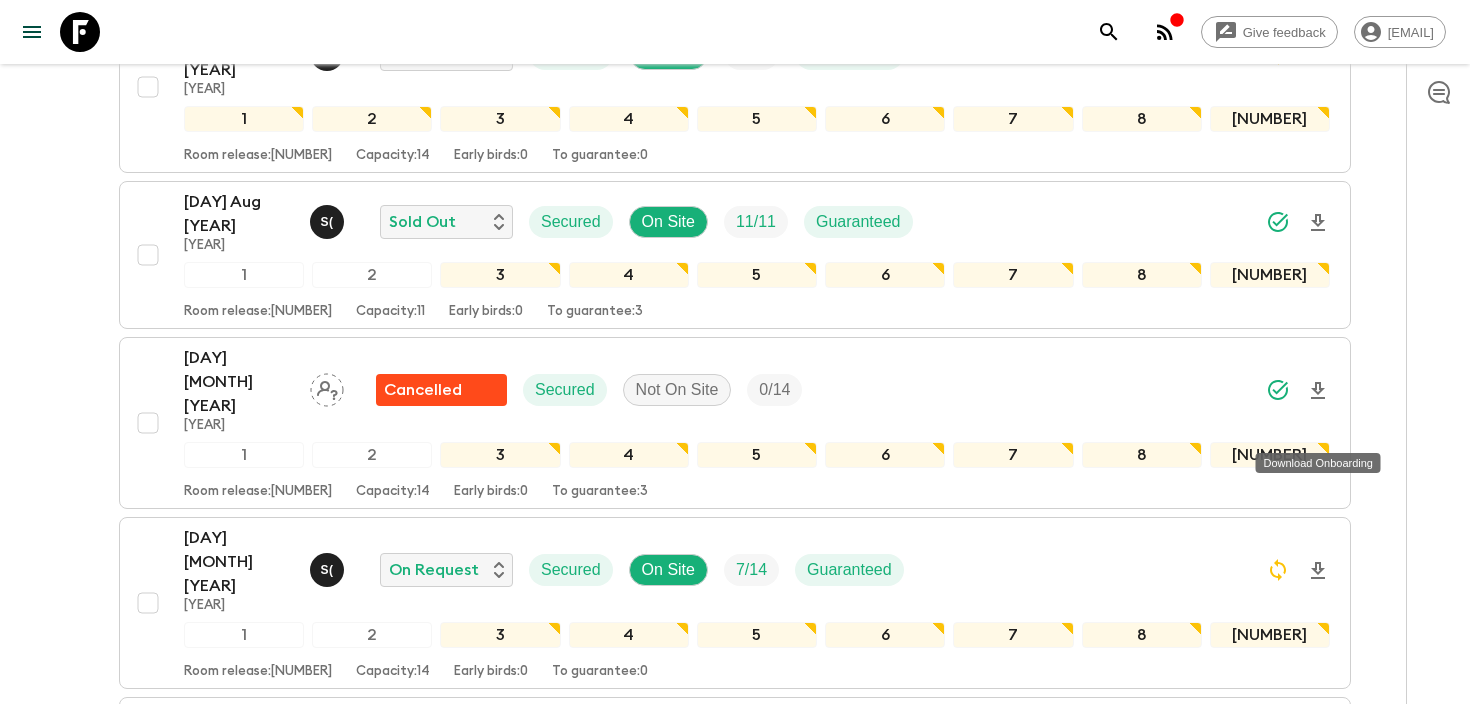 click 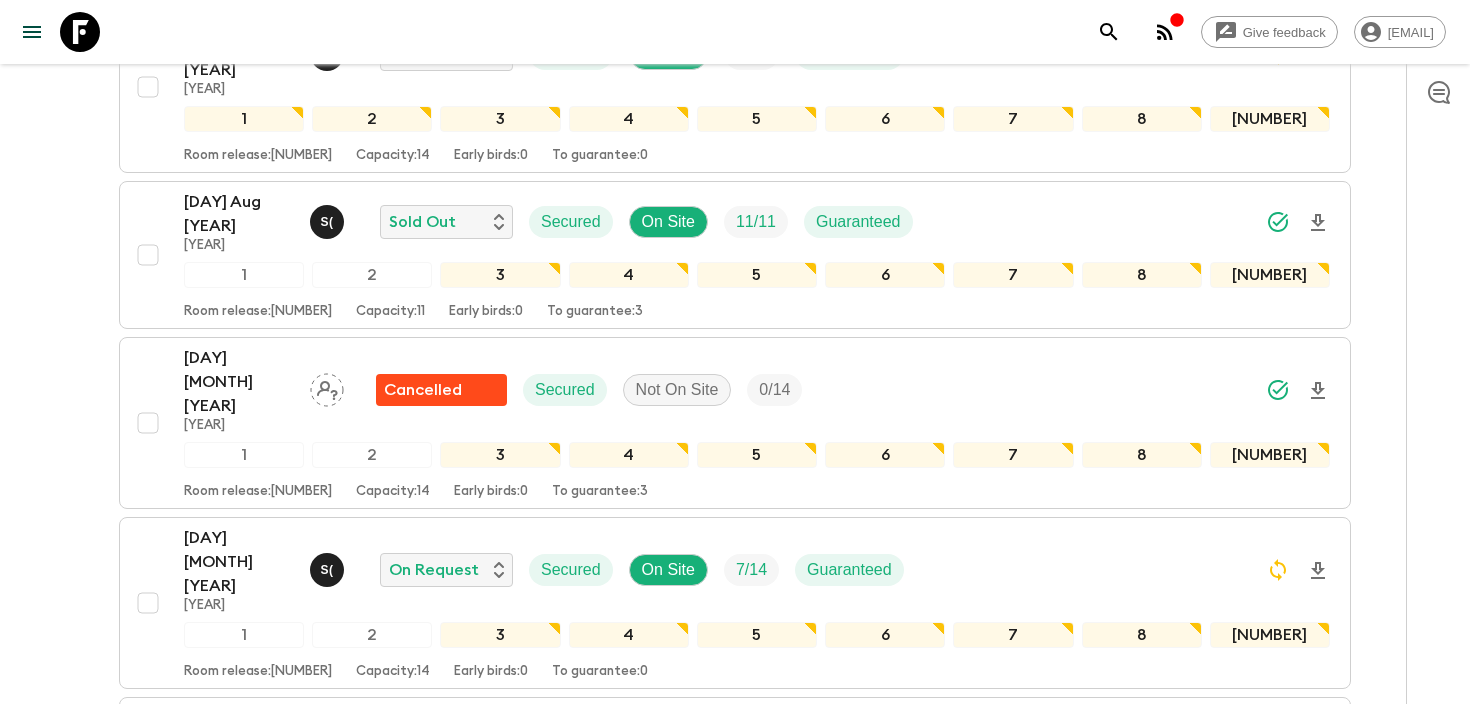 click 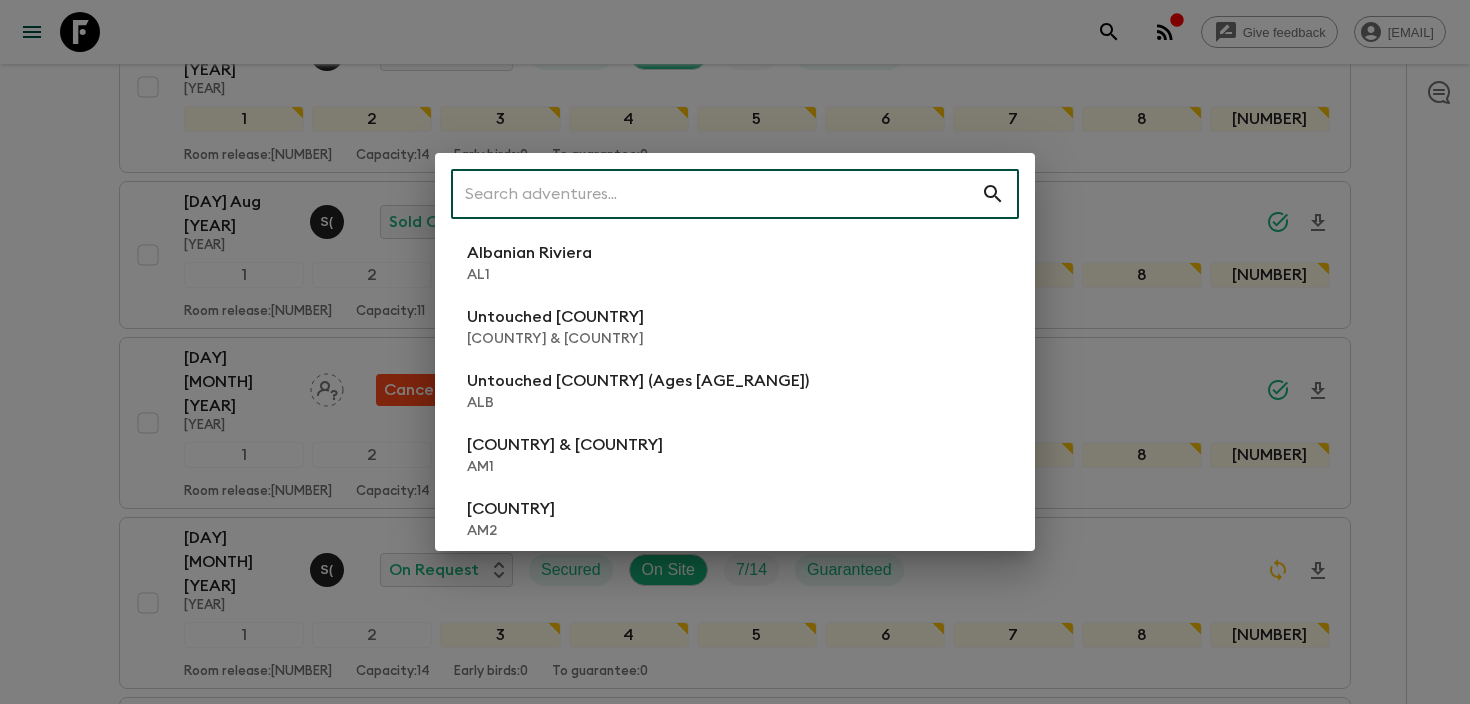 click at bounding box center [716, 194] 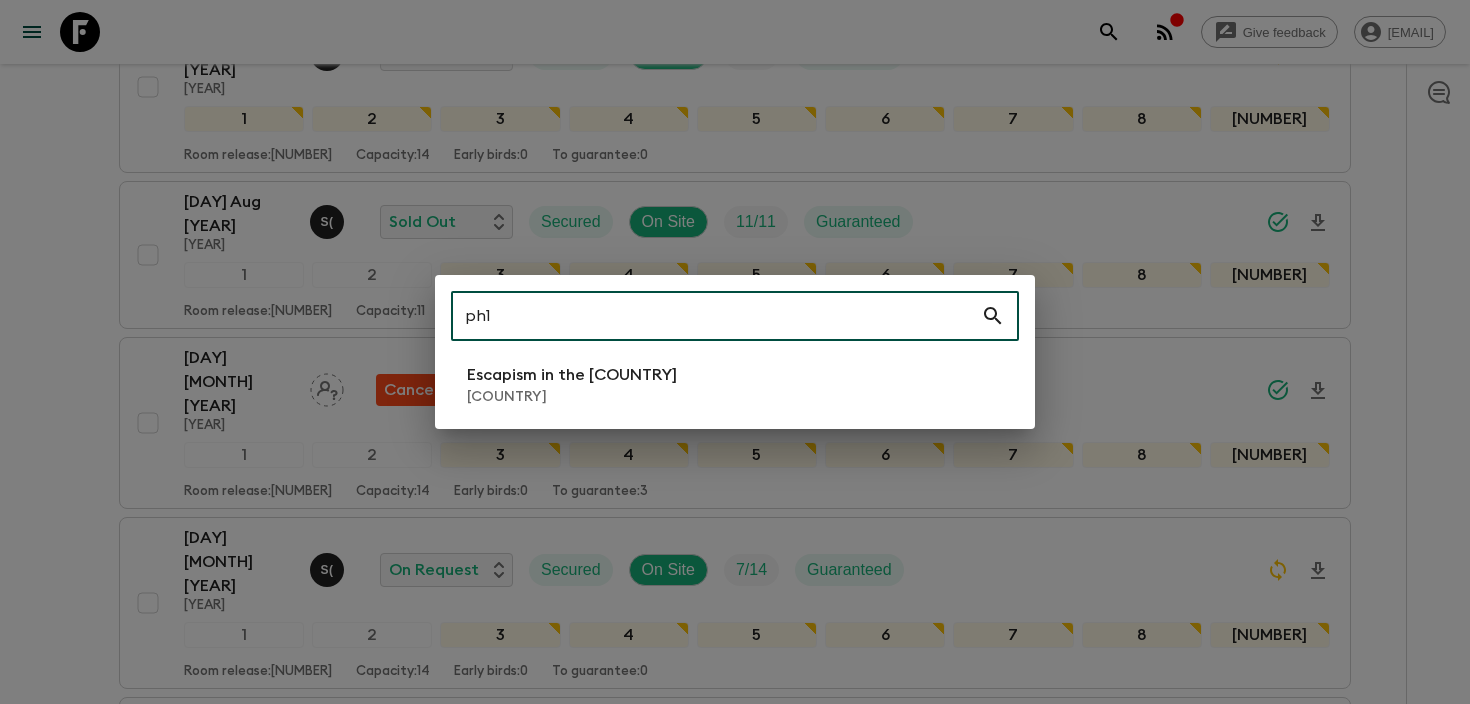 type on "ph1" 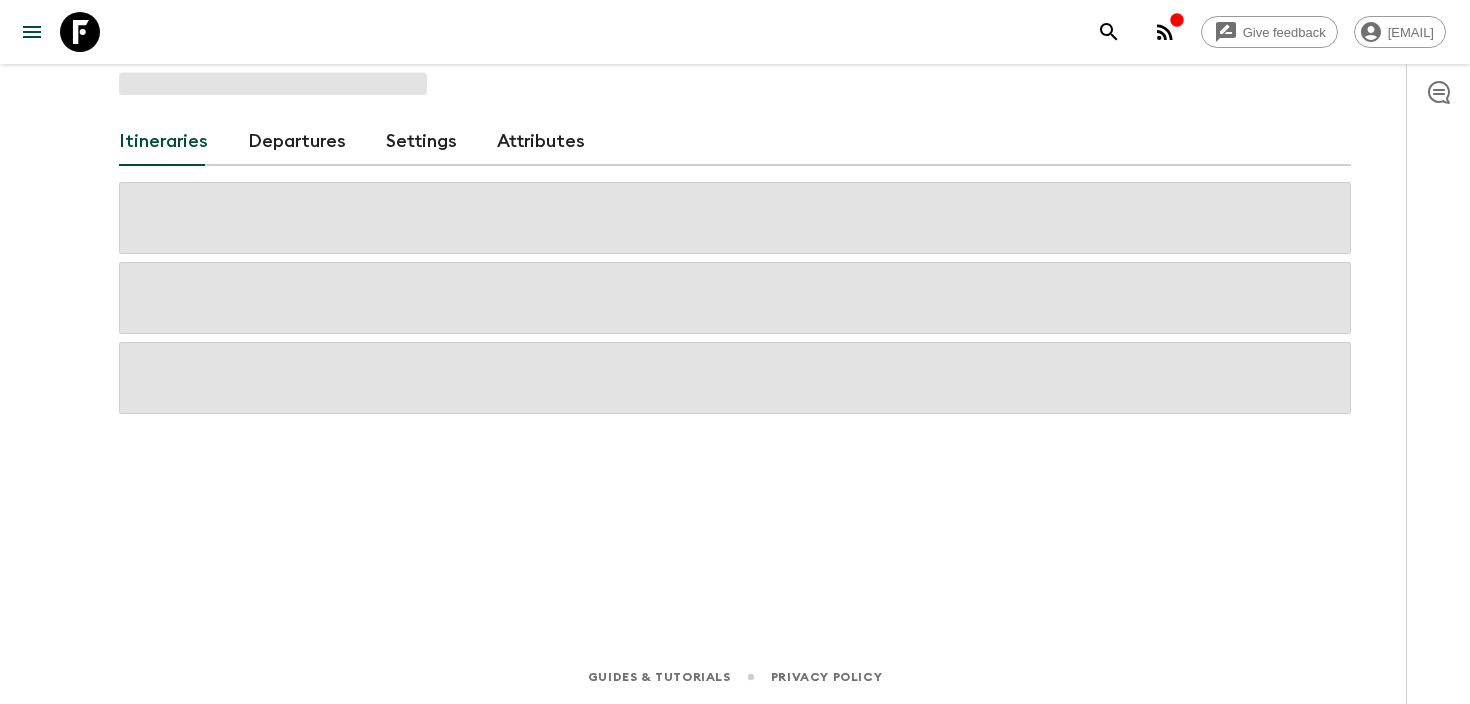 scroll, scrollTop: 0, scrollLeft: 0, axis: both 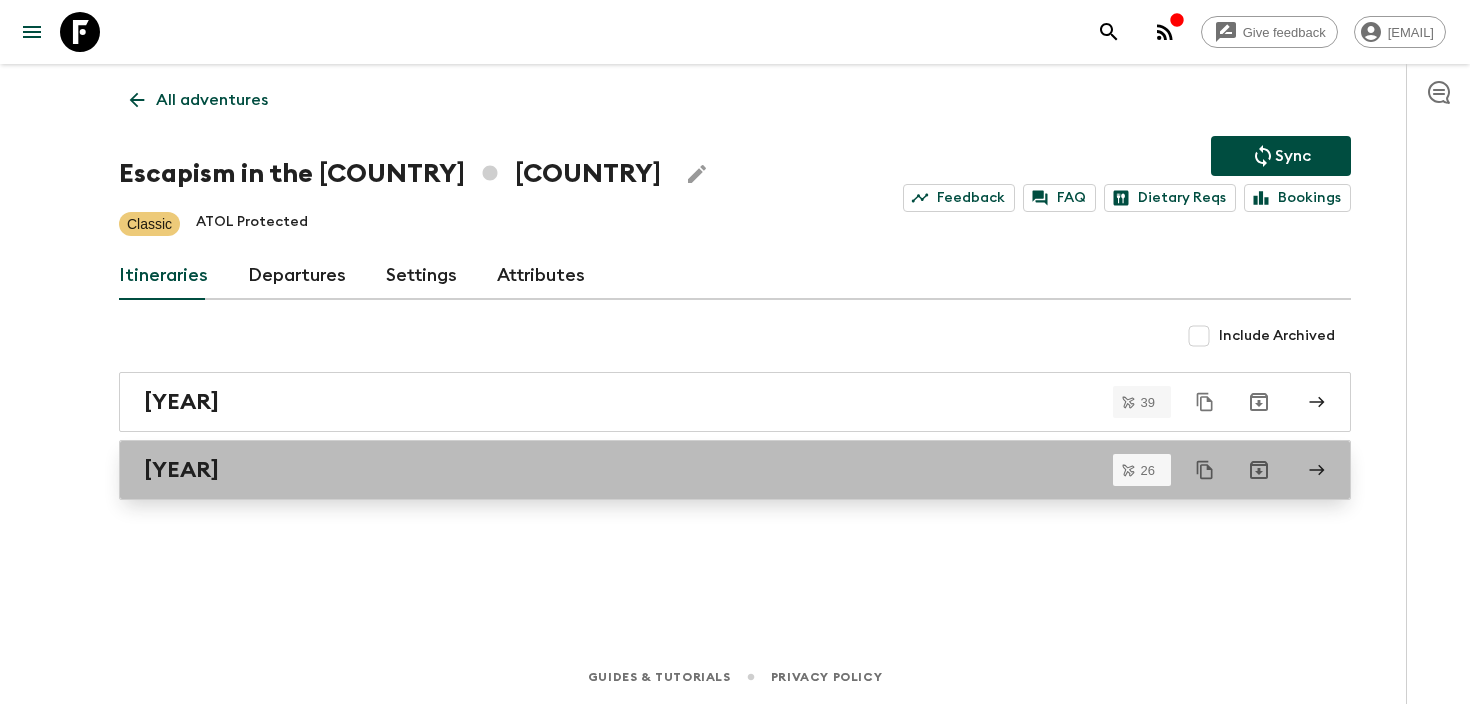 click on "[YEAR]" at bounding box center [716, 470] 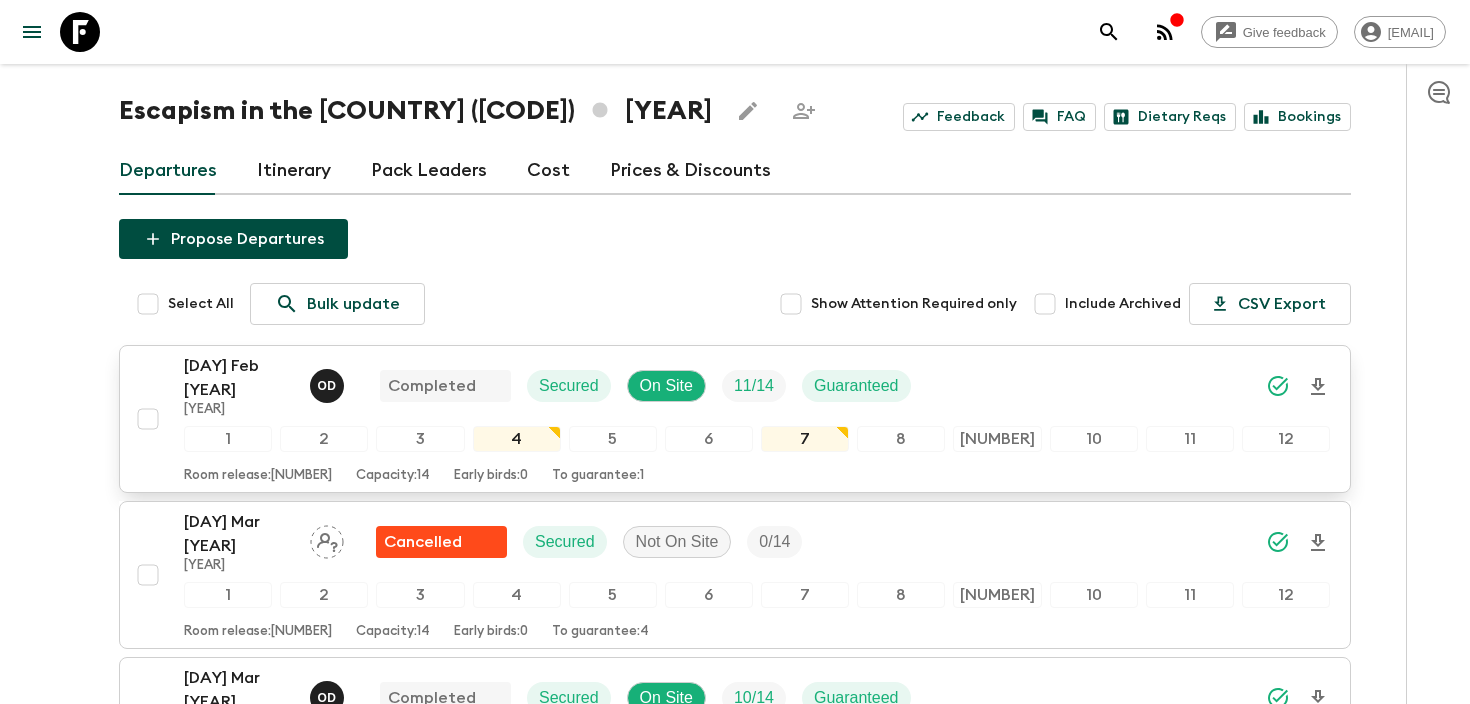 scroll, scrollTop: 0, scrollLeft: 0, axis: both 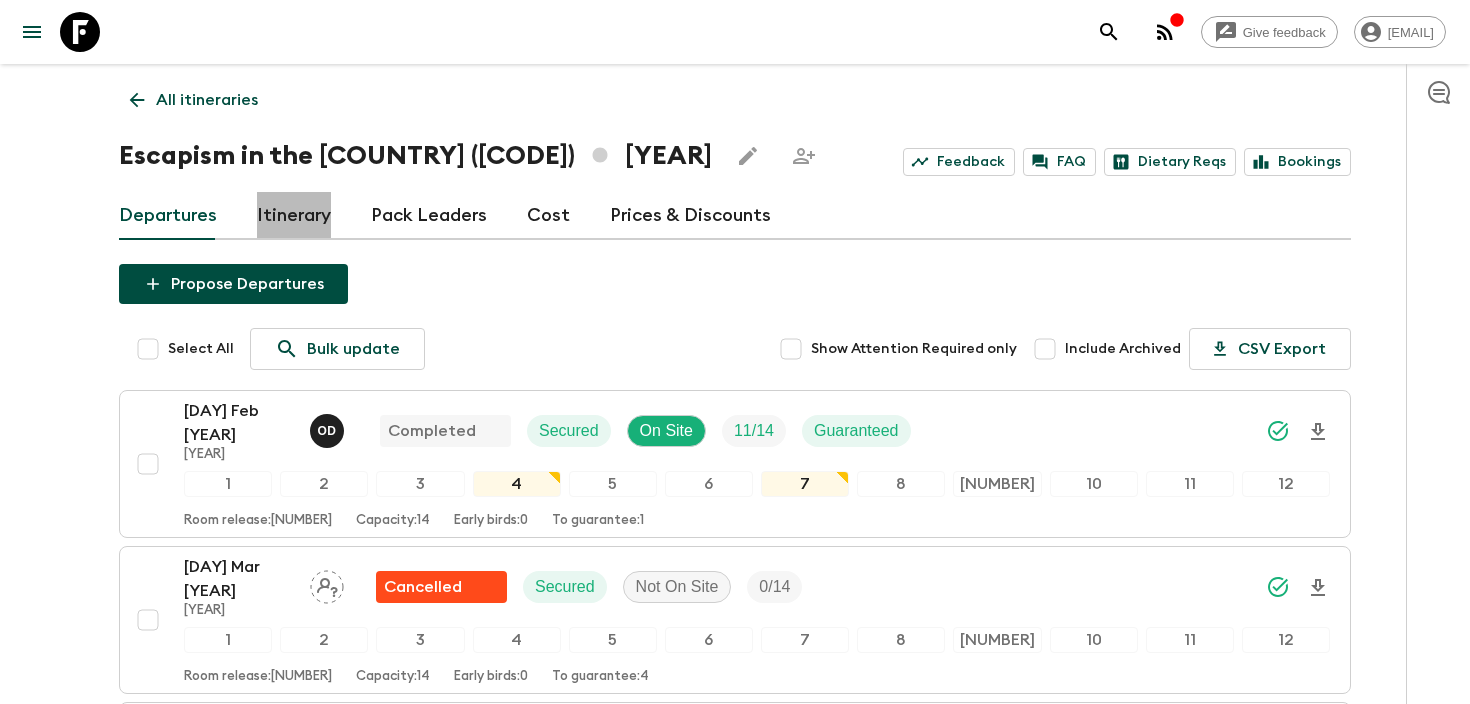 click on "Itinerary" at bounding box center (294, 216) 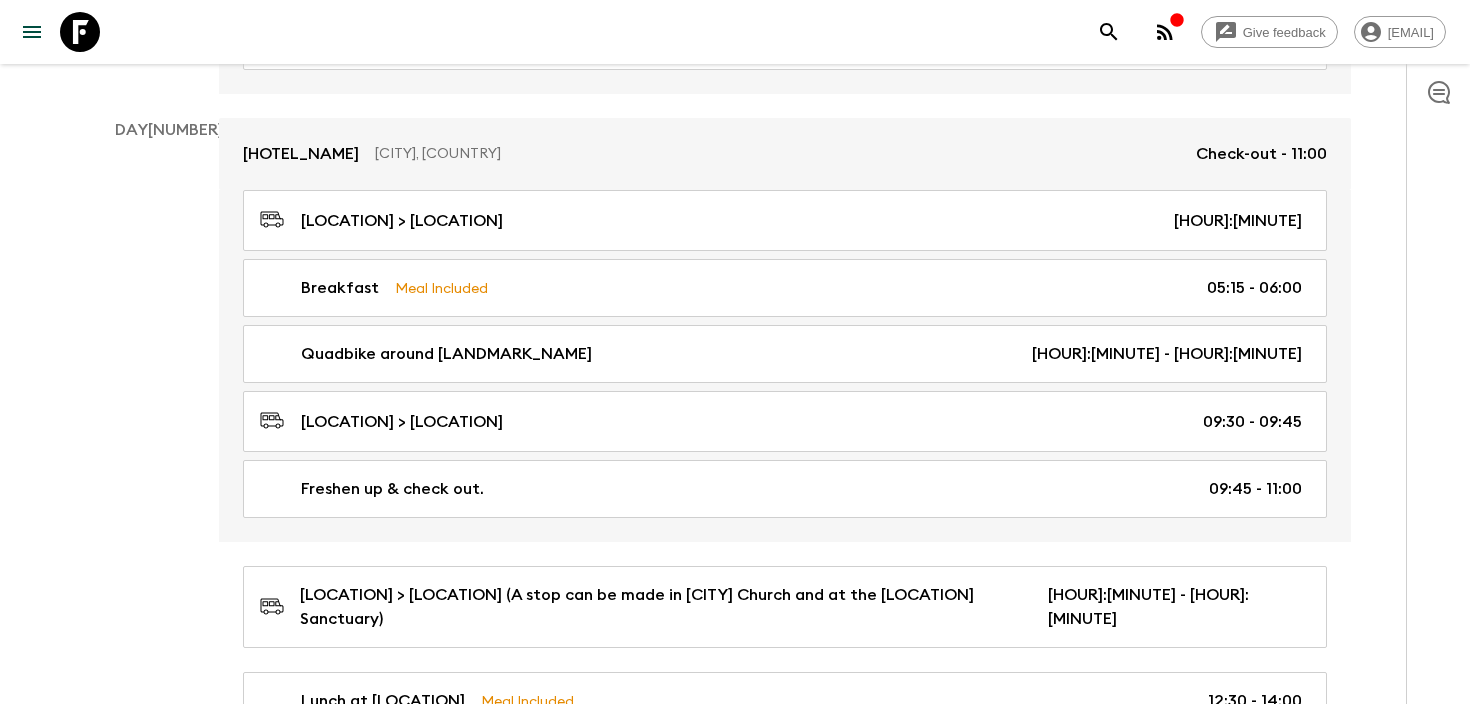 scroll, scrollTop: 5040, scrollLeft: 0, axis: vertical 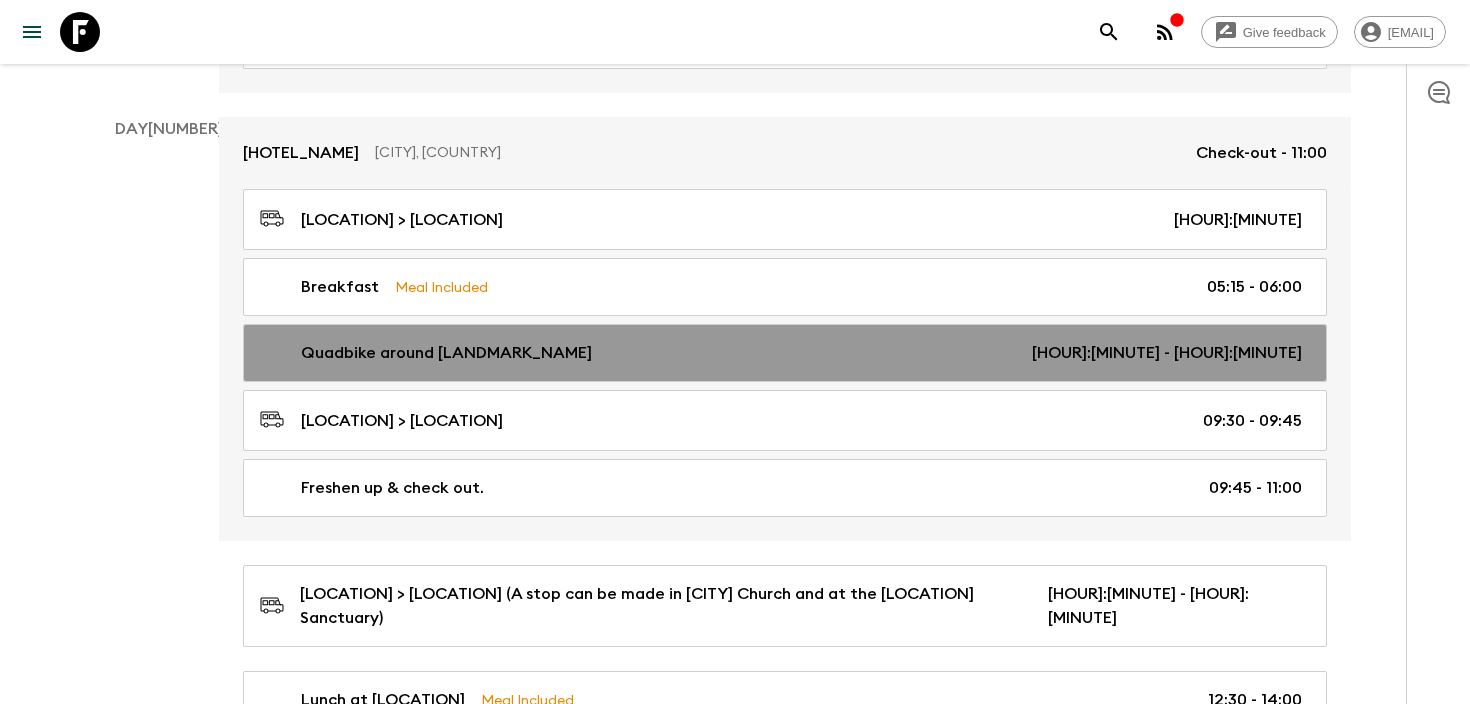 click on "Quadbike around Chocolate Hills [HOUR]:[MINUTE]" at bounding box center [785, 353] 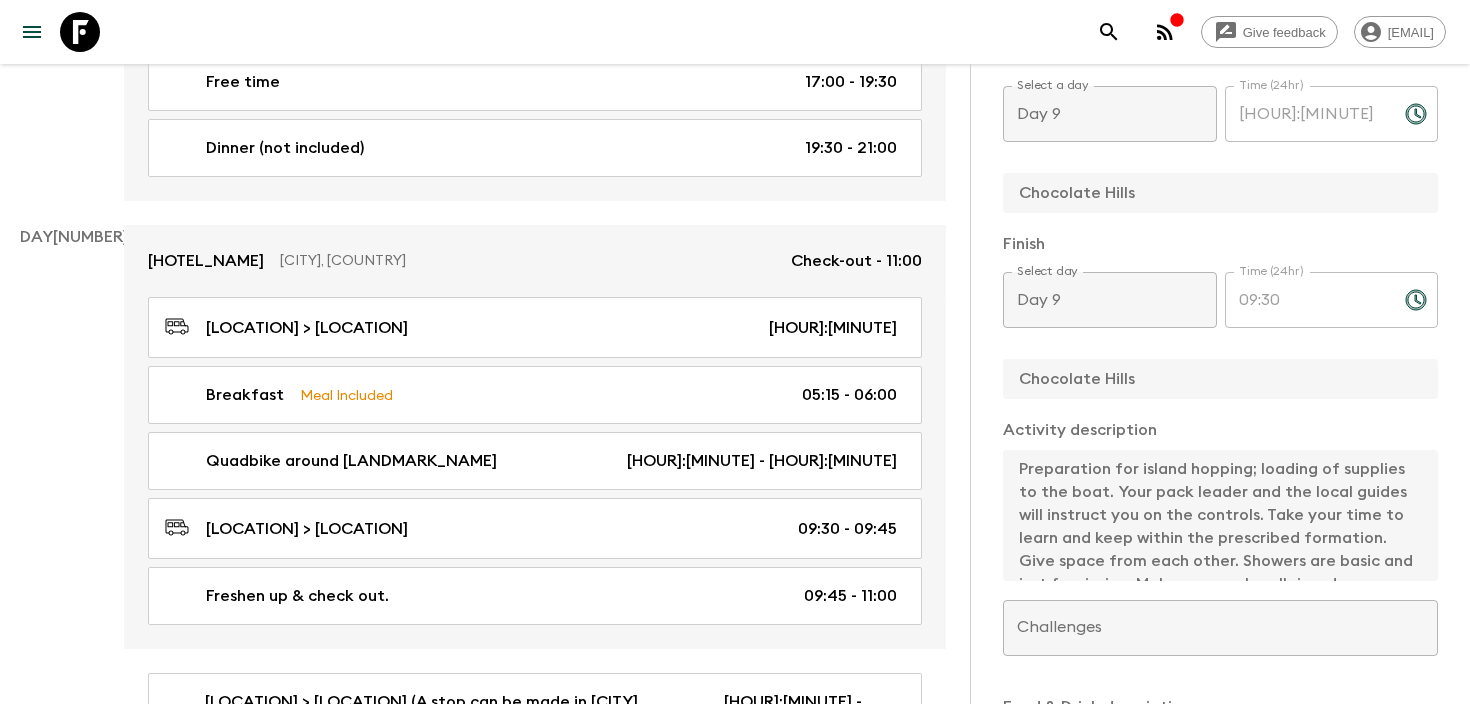 scroll, scrollTop: 560, scrollLeft: 0, axis: vertical 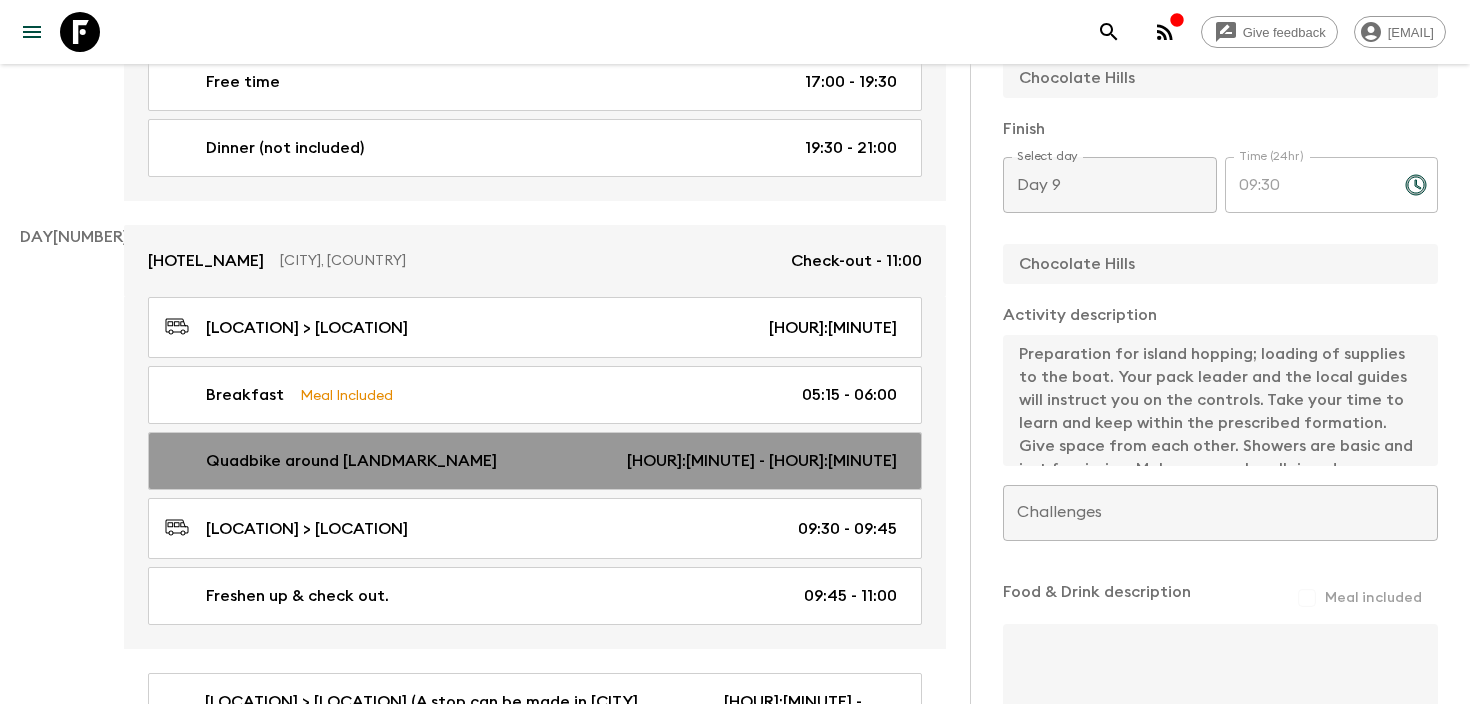 click on "Quadbike around Chocolate Hills [HOUR]:[MINUTE]" at bounding box center (535, 461) 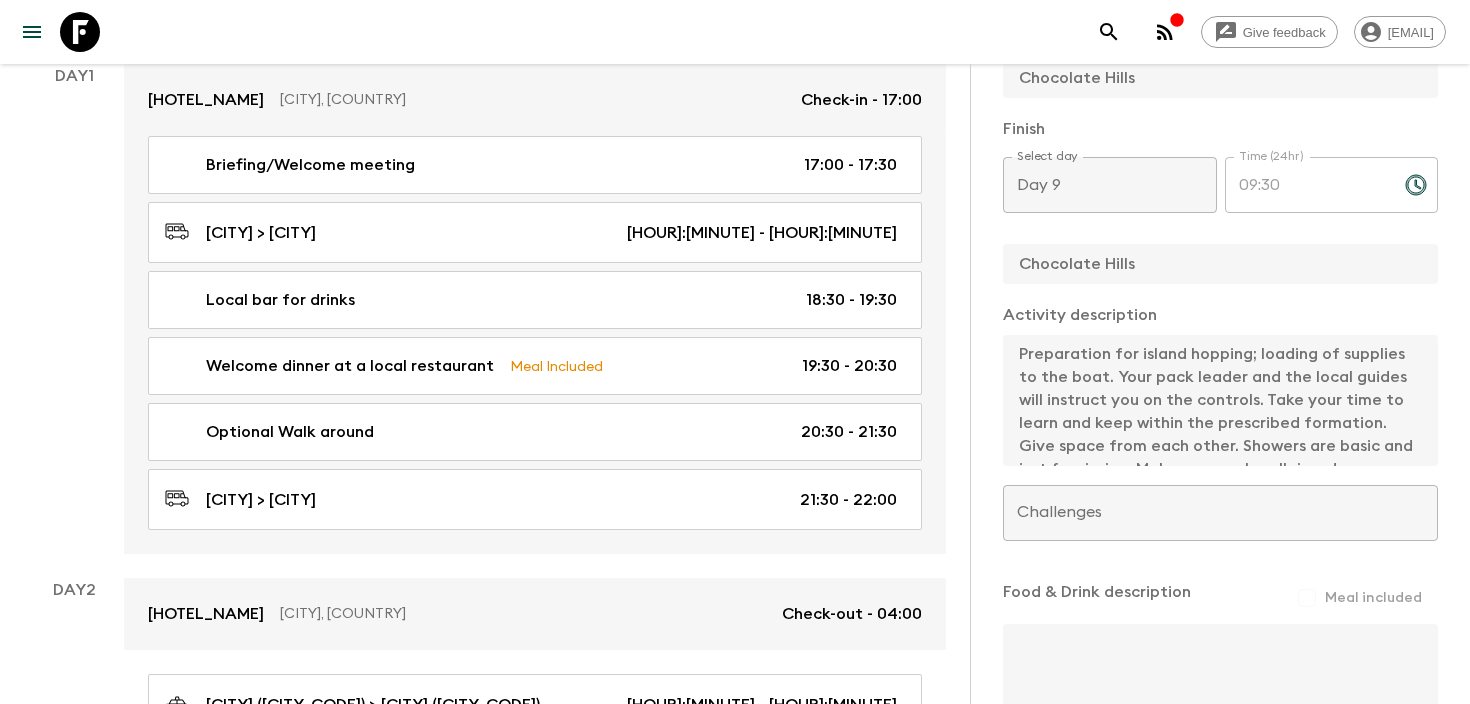 scroll, scrollTop: 0, scrollLeft: 0, axis: both 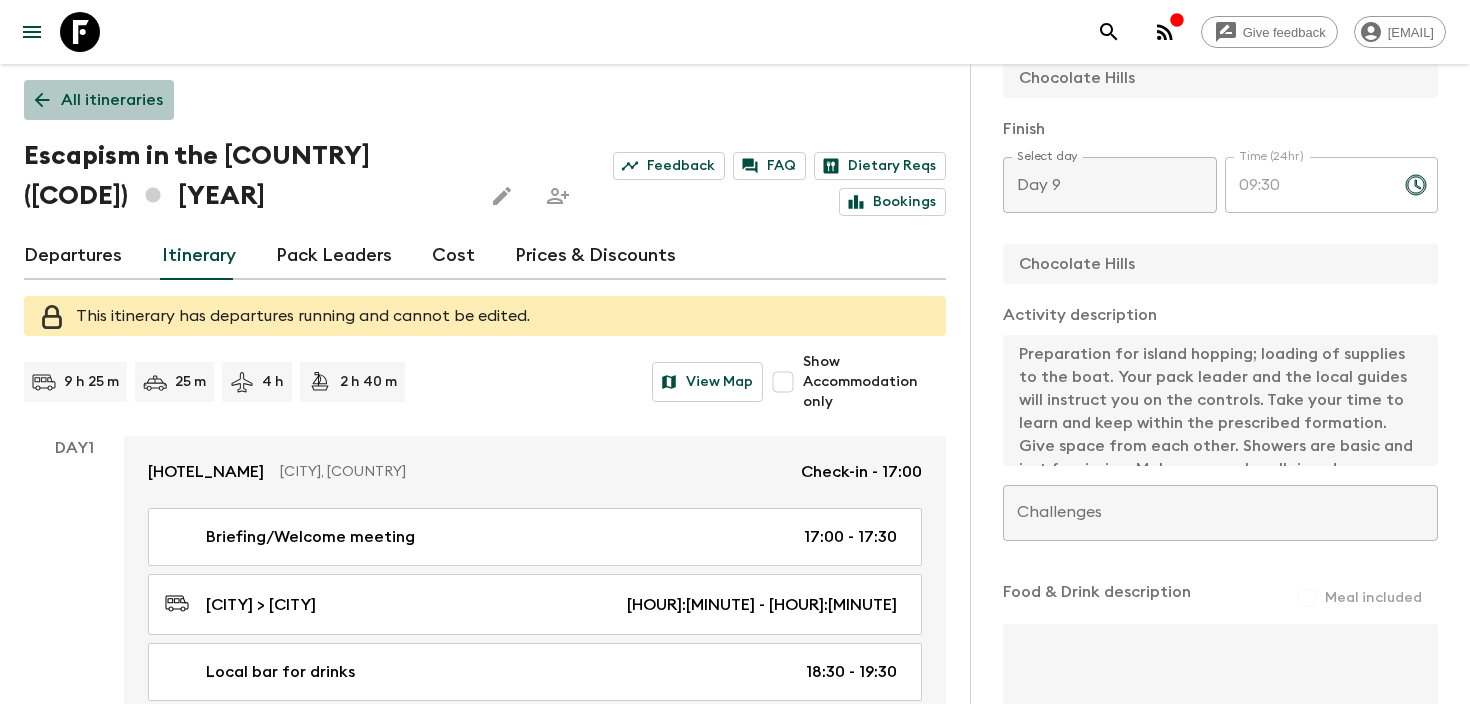 click on "All itineraries" at bounding box center [112, 100] 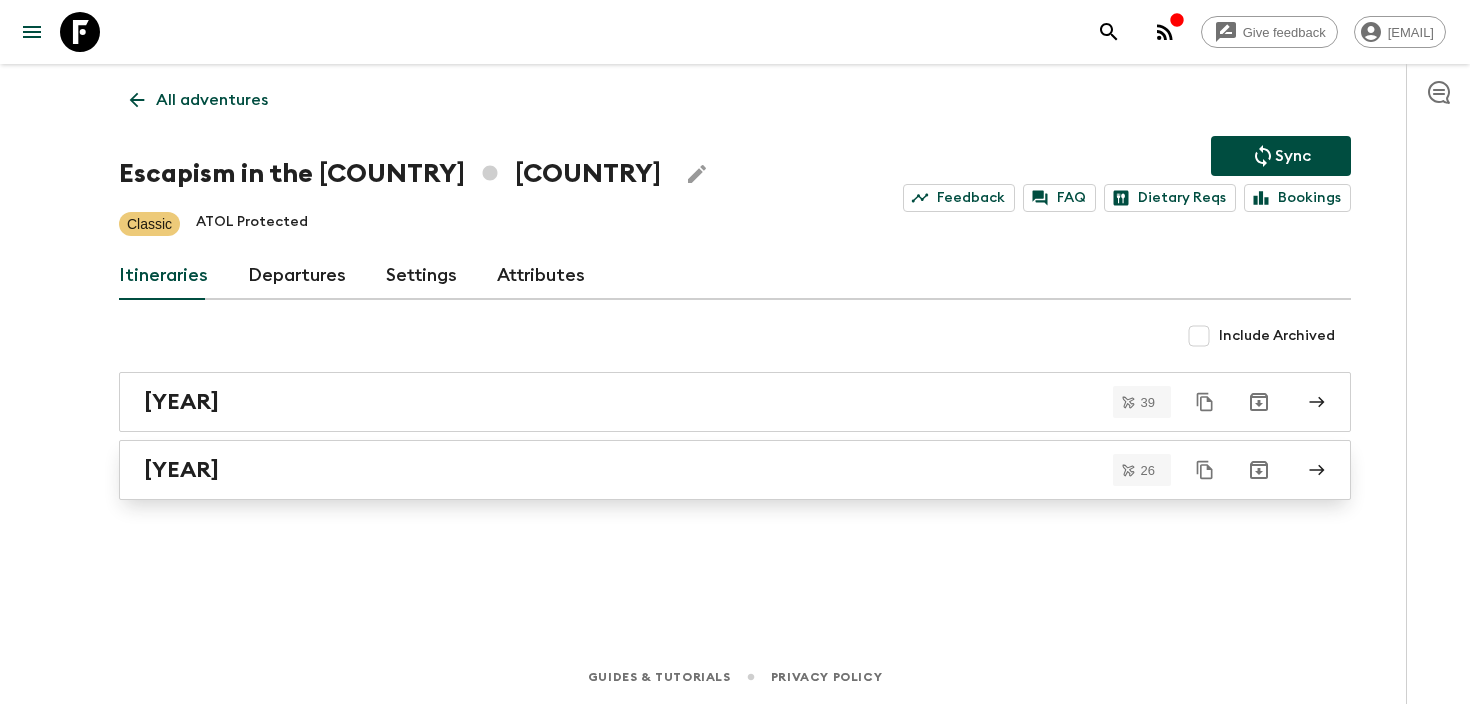 click on "[YEAR]" at bounding box center [716, 470] 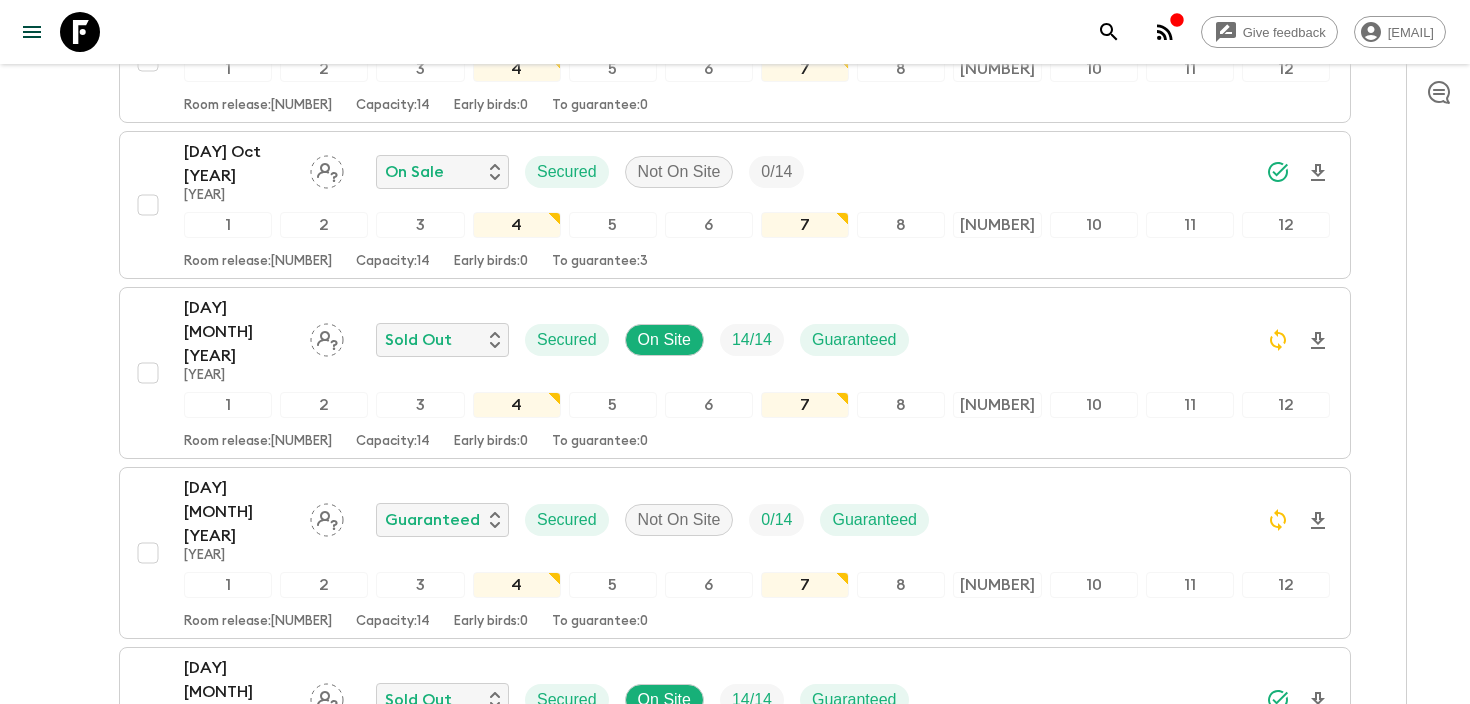 scroll, scrollTop: 2284, scrollLeft: 0, axis: vertical 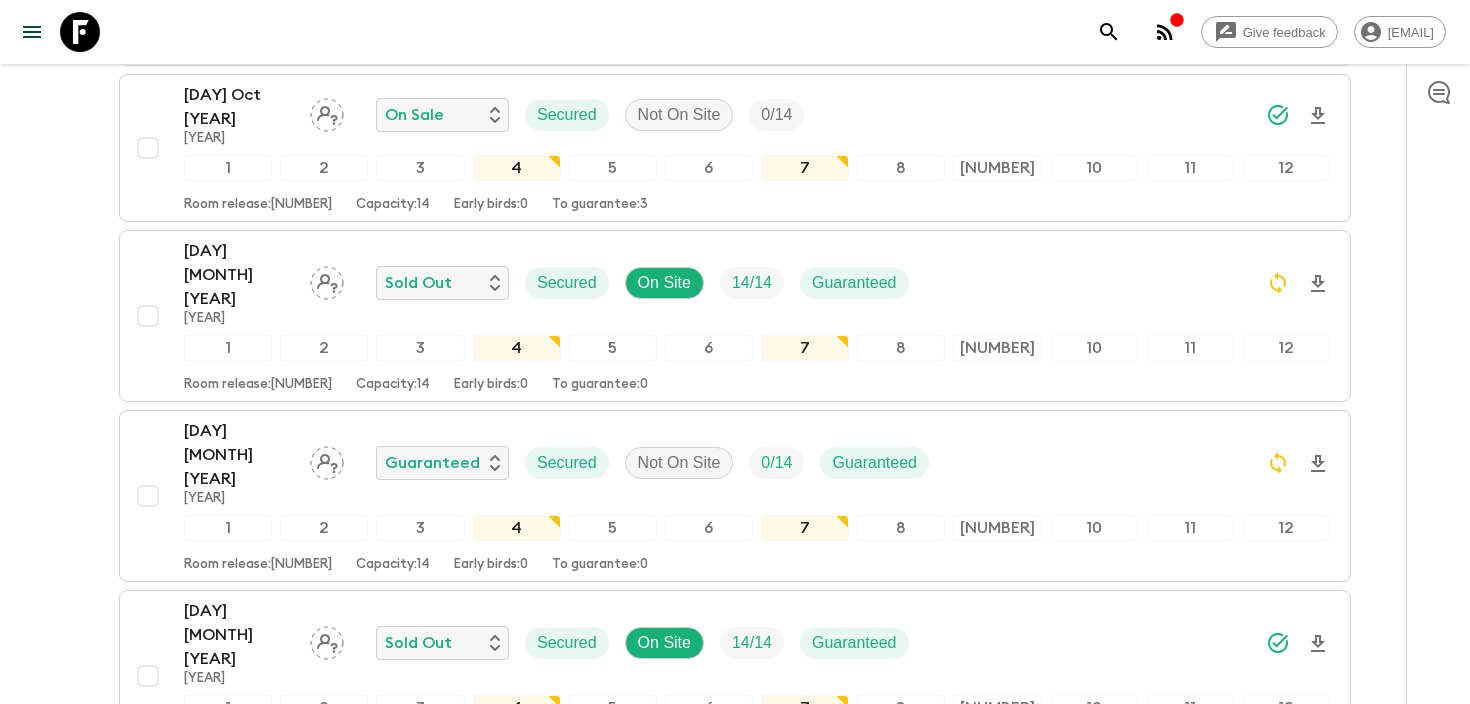 click on "[DAY] [MONTH] [YEAR] [YEAR] Guaranteed Secured On Site [NUMBER] / [NUMBER] Guaranteed" at bounding box center (757, 979) 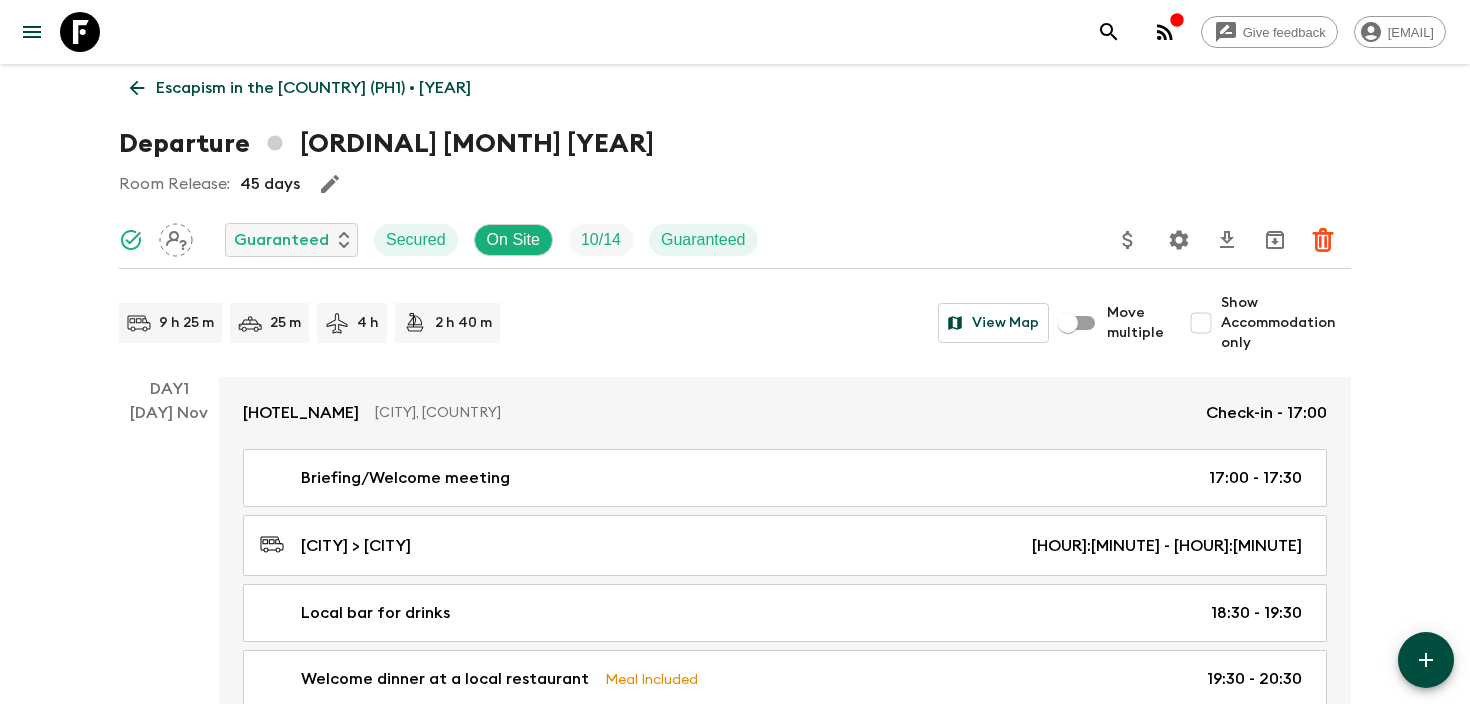scroll, scrollTop: 0, scrollLeft: 0, axis: both 